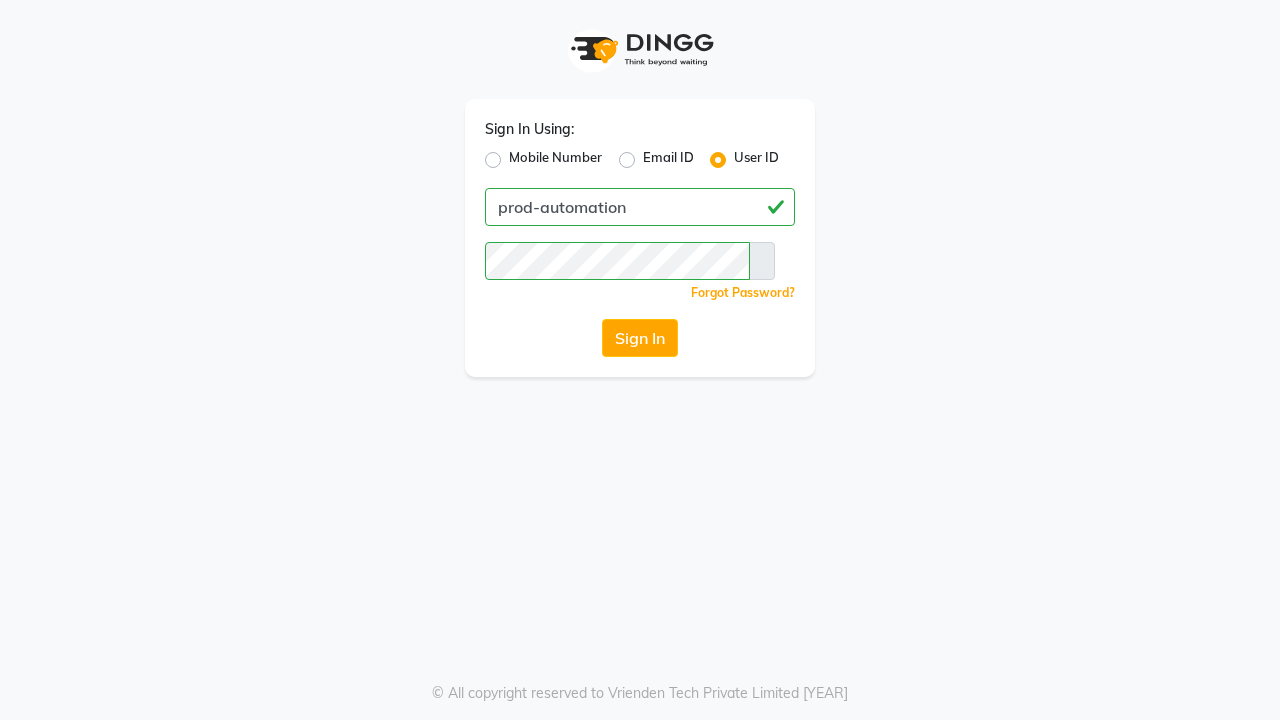 scroll, scrollTop: 0, scrollLeft: 0, axis: both 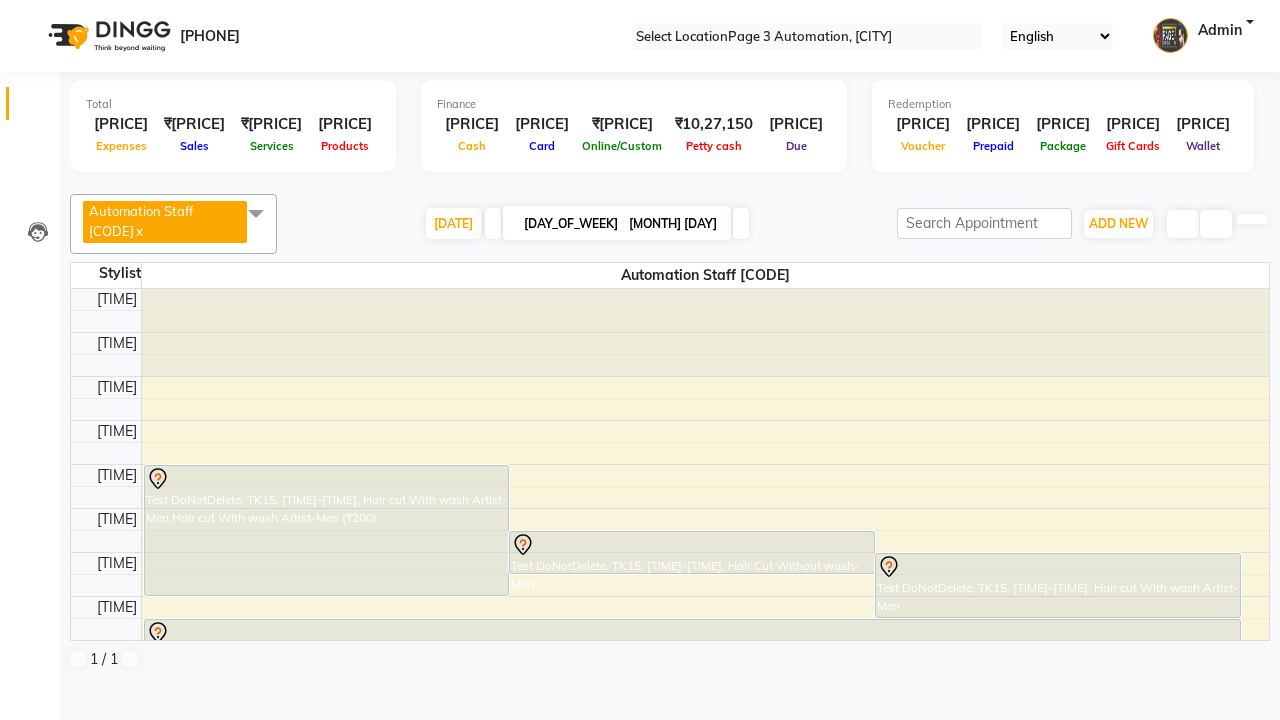 click at bounding box center [31, 8] 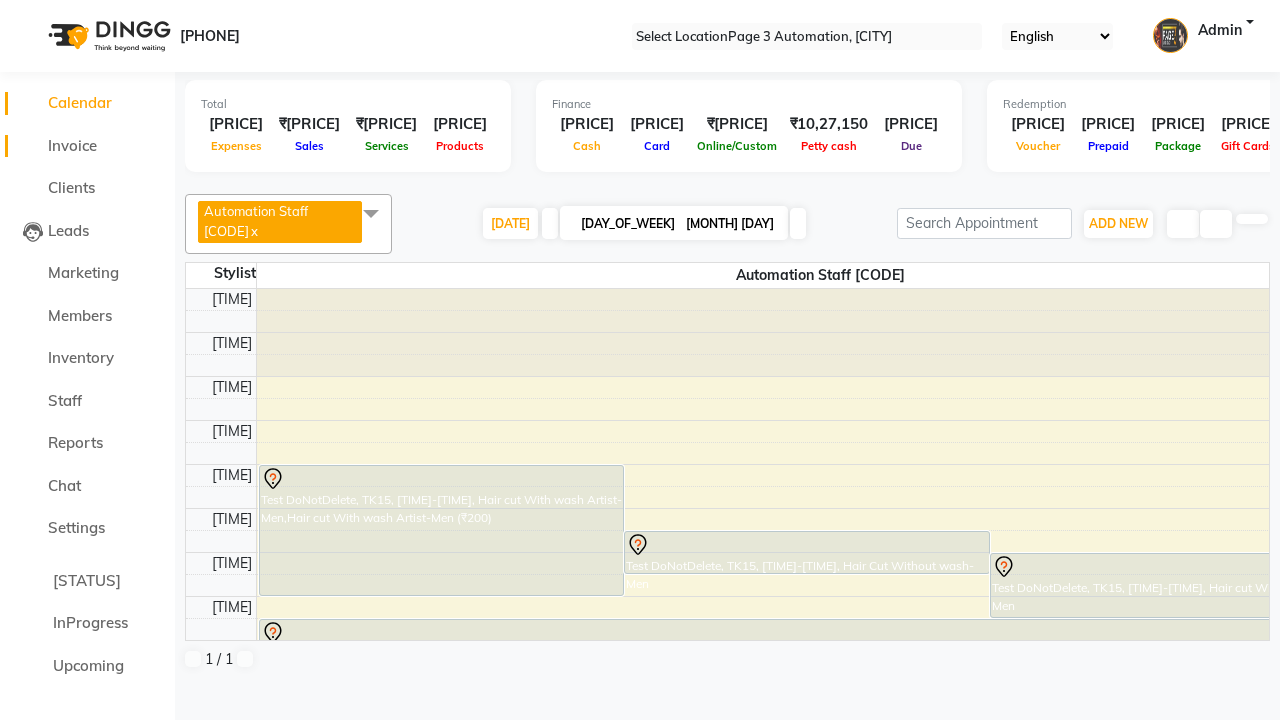 click on "Invoice" at bounding box center [72, 145] 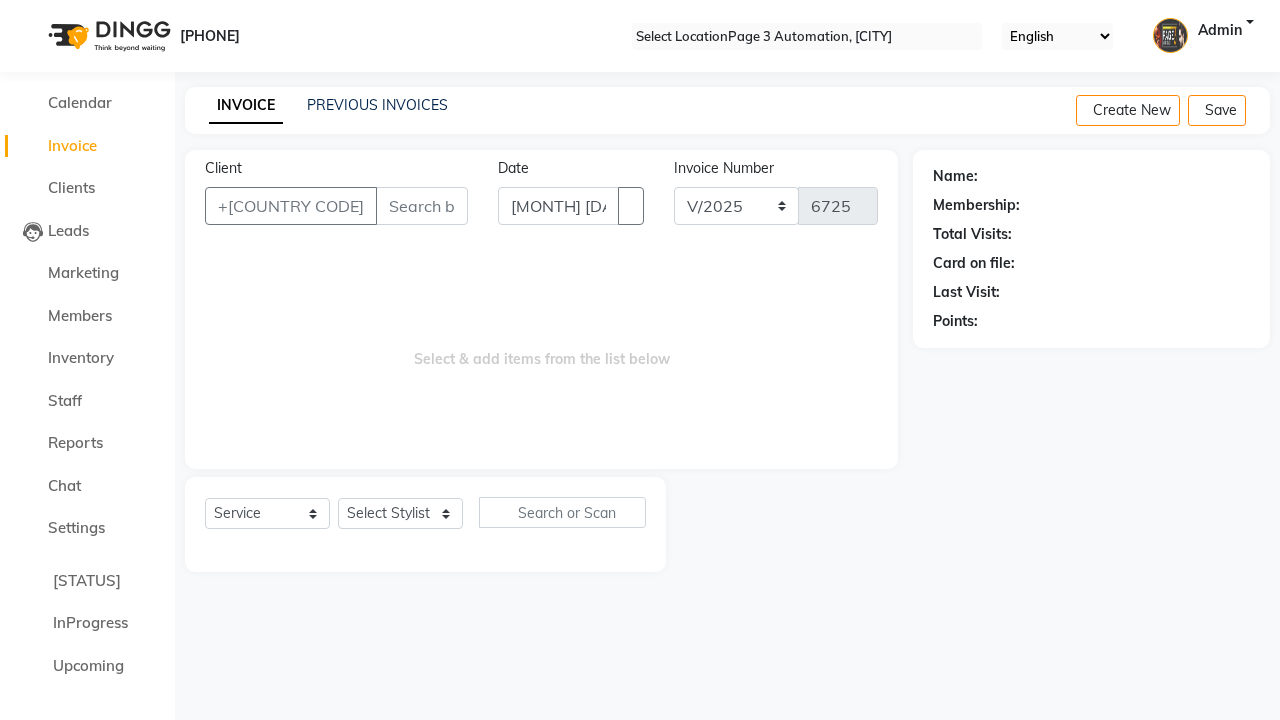 click at bounding box center [31, 8] 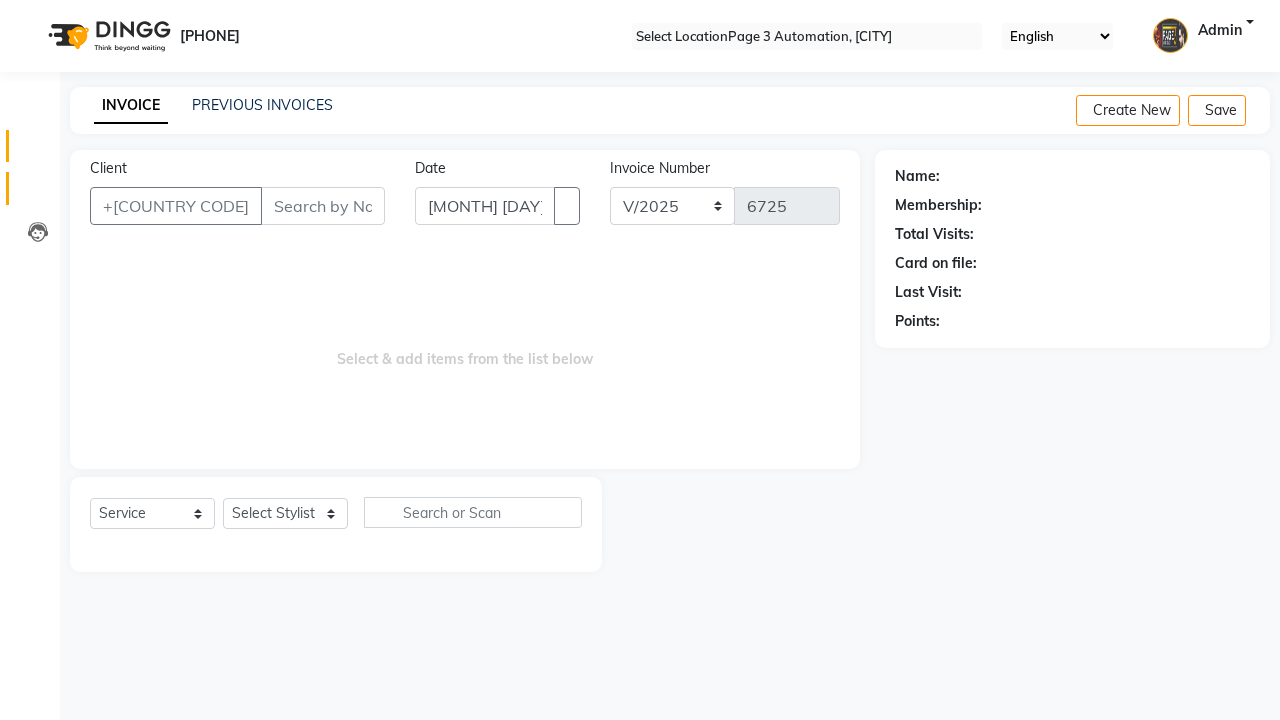 click at bounding box center [38, 193] 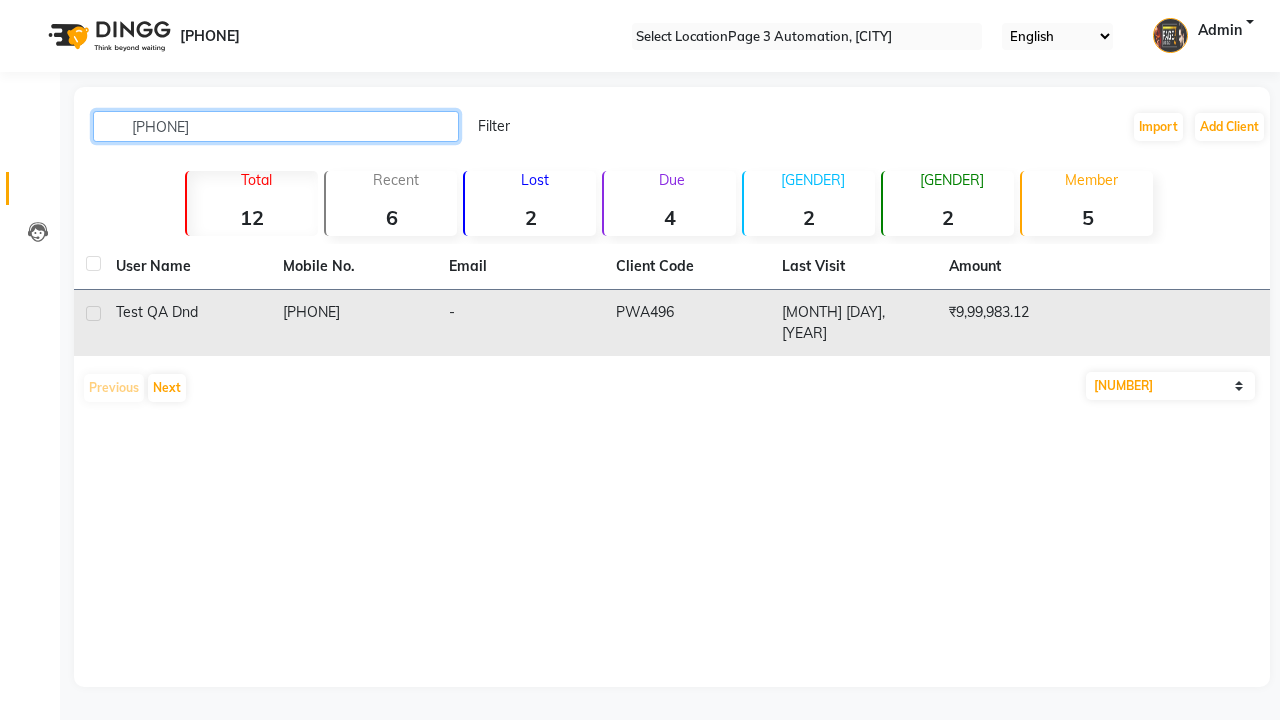 type on "[PHONE]" 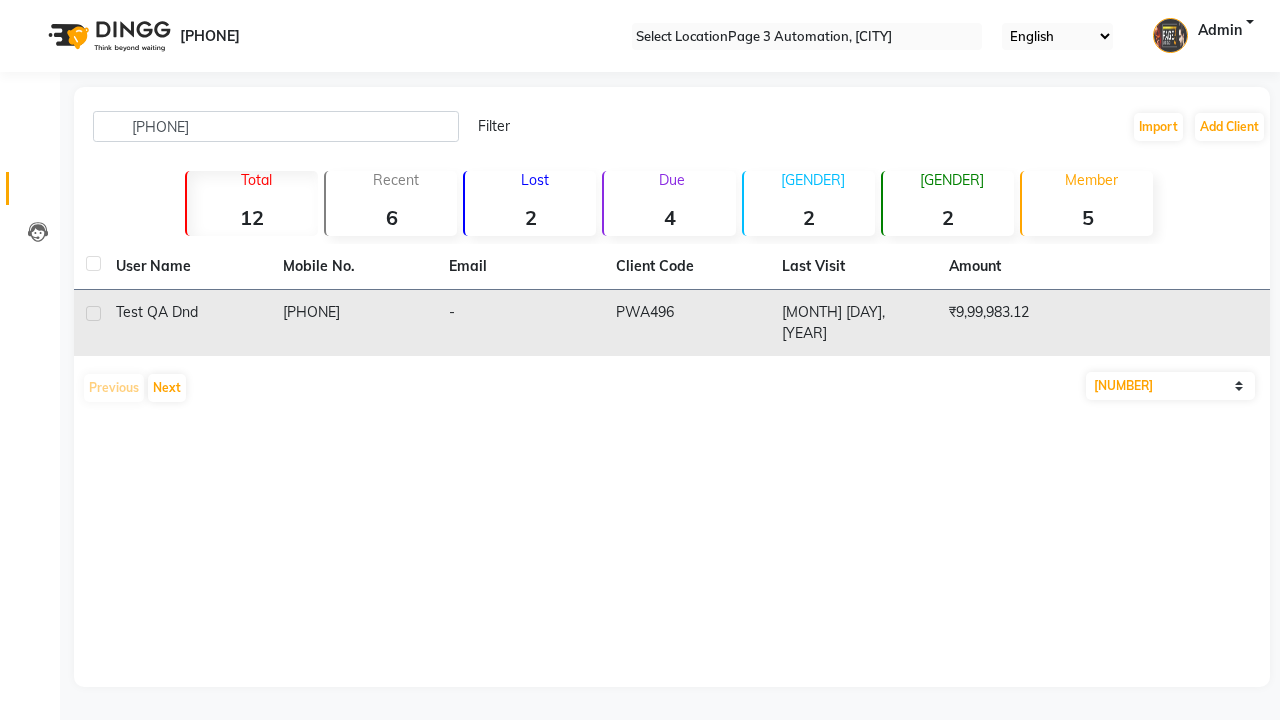 click on "[PHONE]" at bounding box center (354, 323) 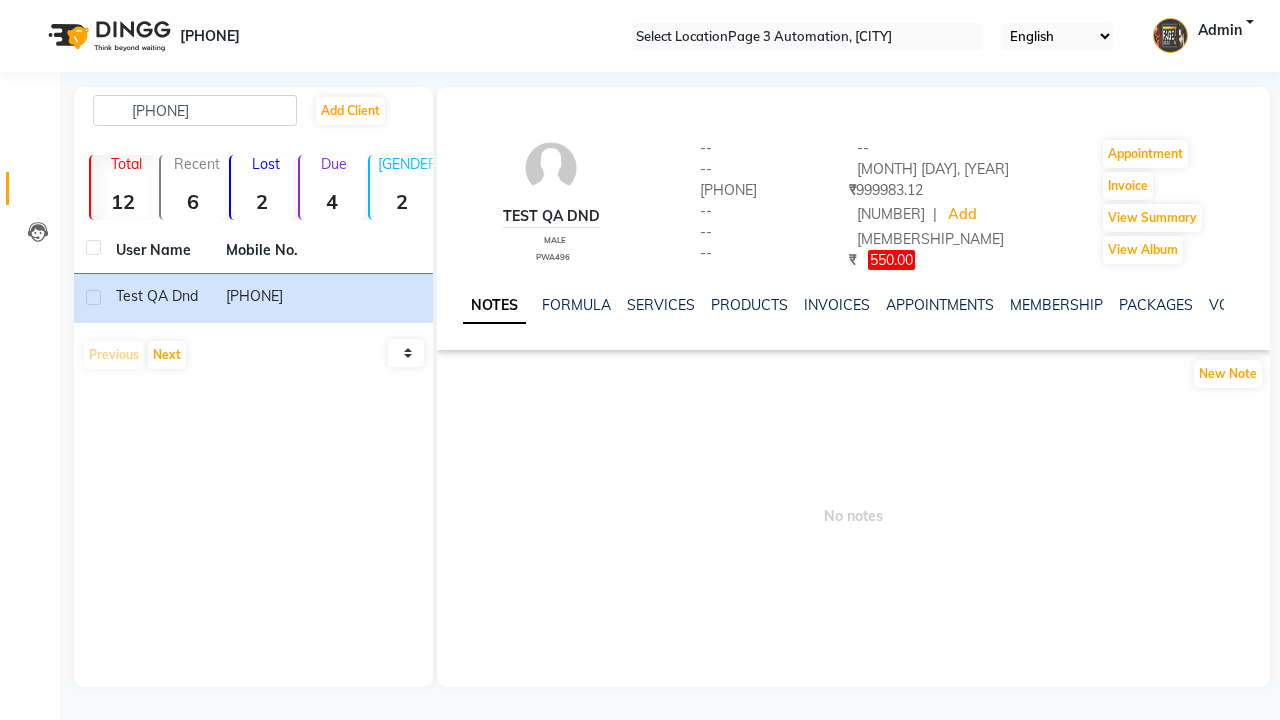click on "POINTS" at bounding box center (1423, 305) 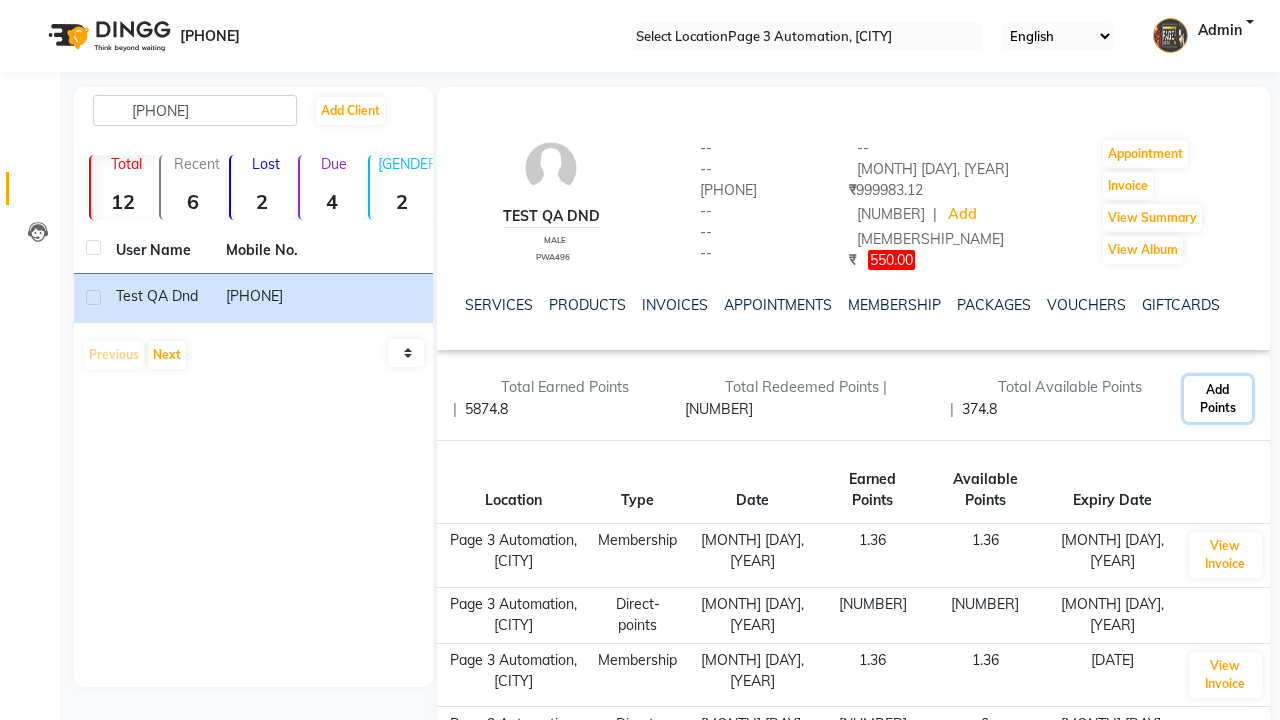 click on "Add Points" at bounding box center (1218, 399) 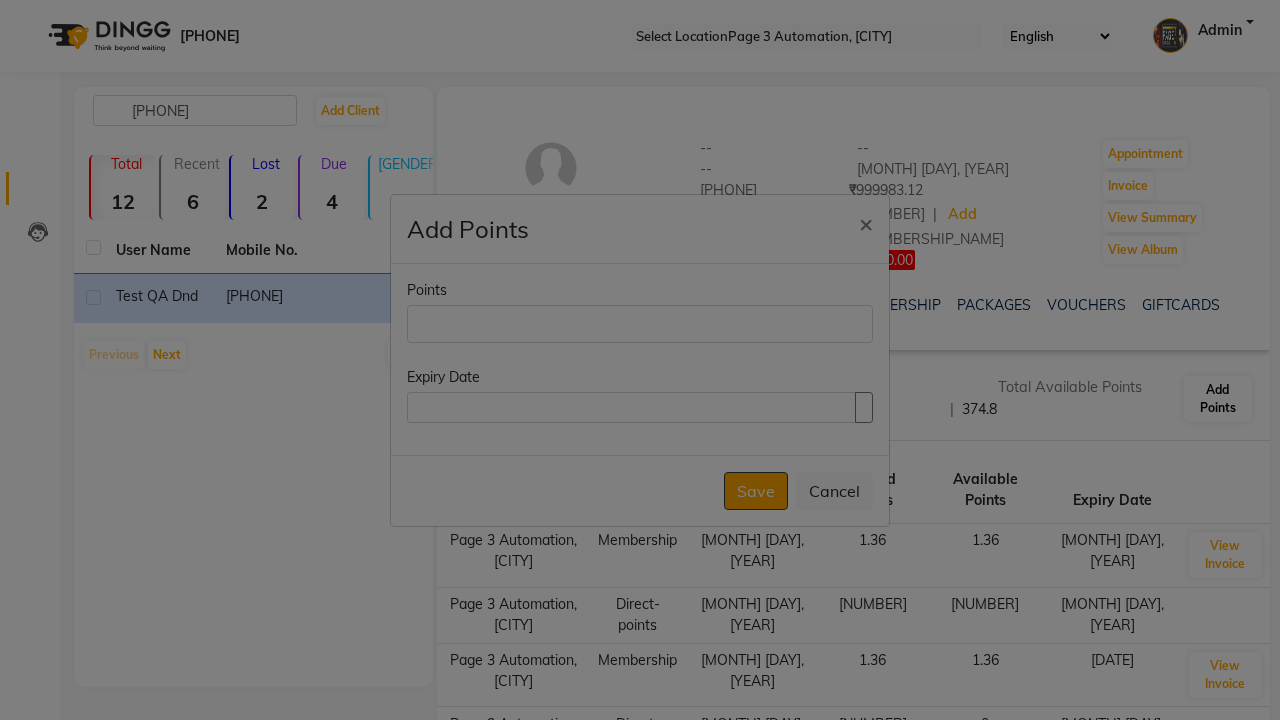 scroll, scrollTop: 0, scrollLeft: 387, axis: horizontal 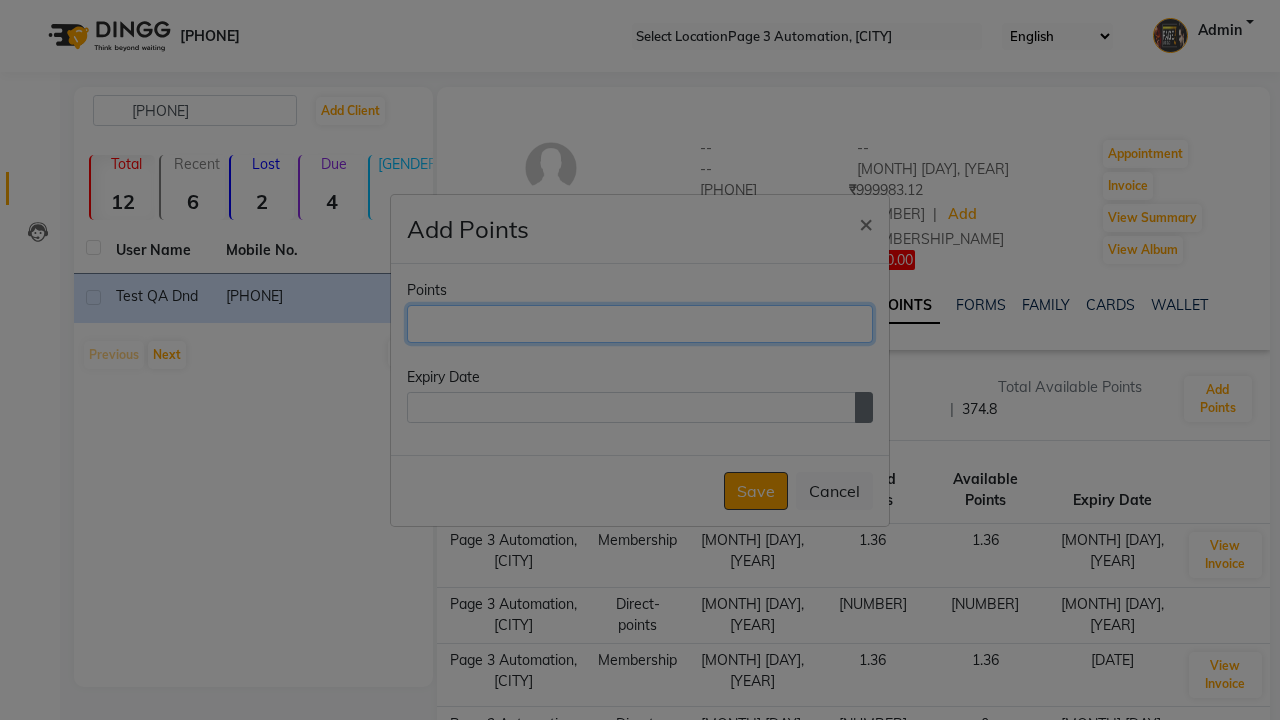 type on "[NUMBER]" 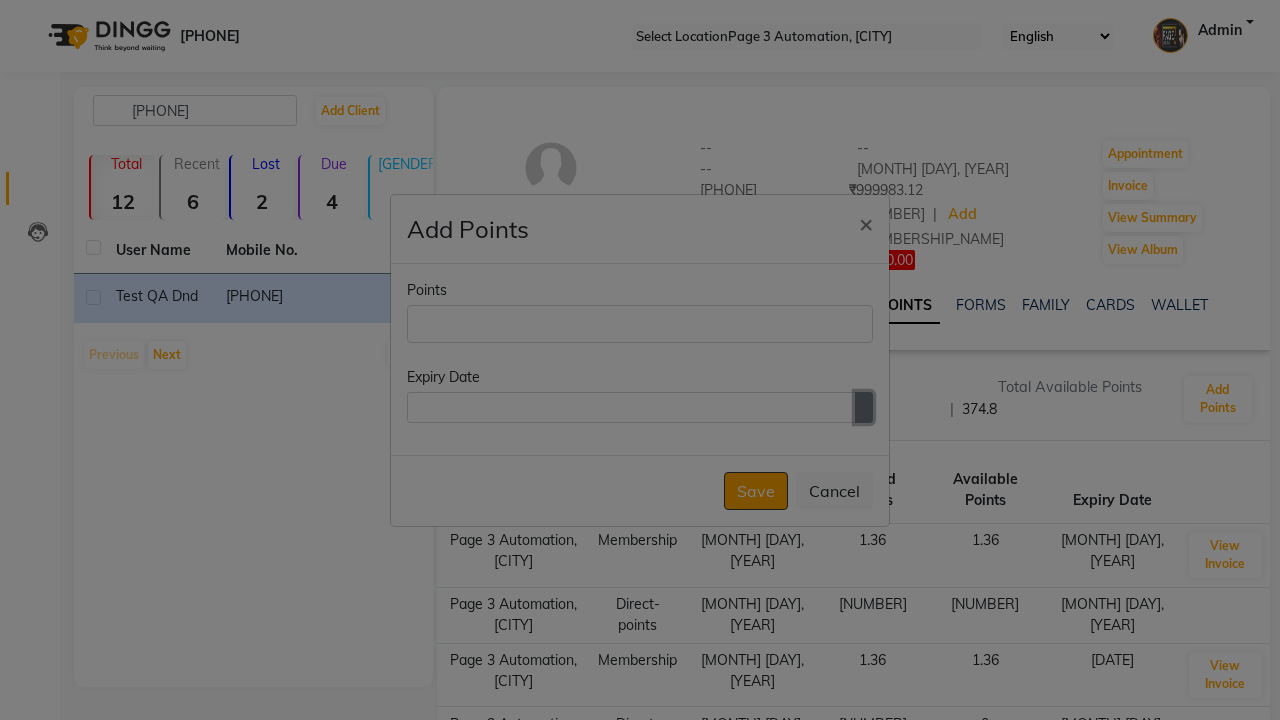 click at bounding box center [864, 407] 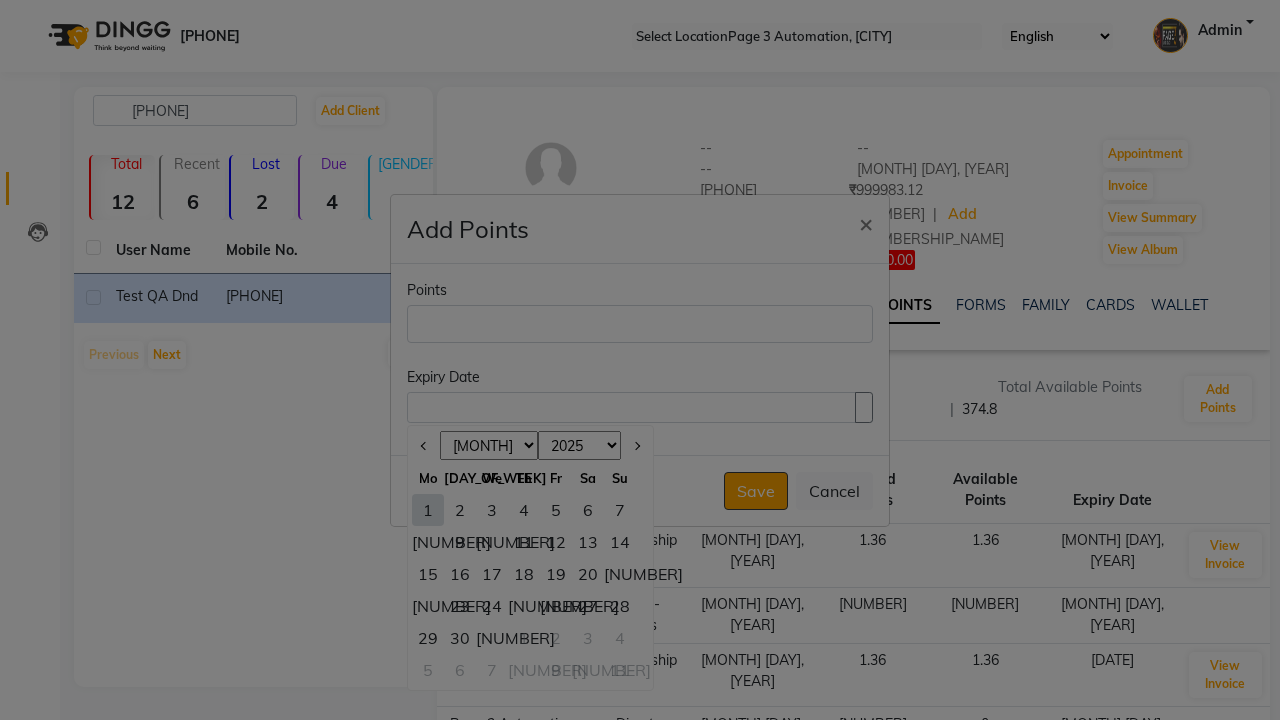 click on "19" at bounding box center [556, 574] 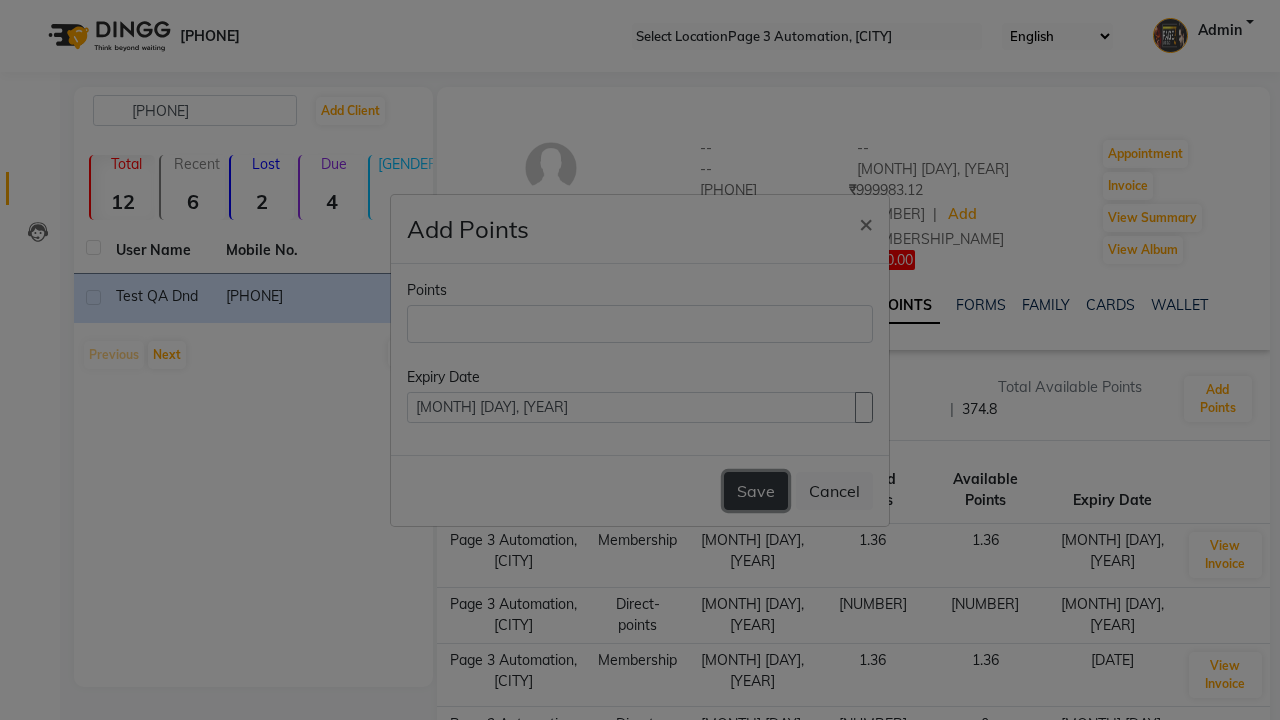 click on "Save" at bounding box center [756, 491] 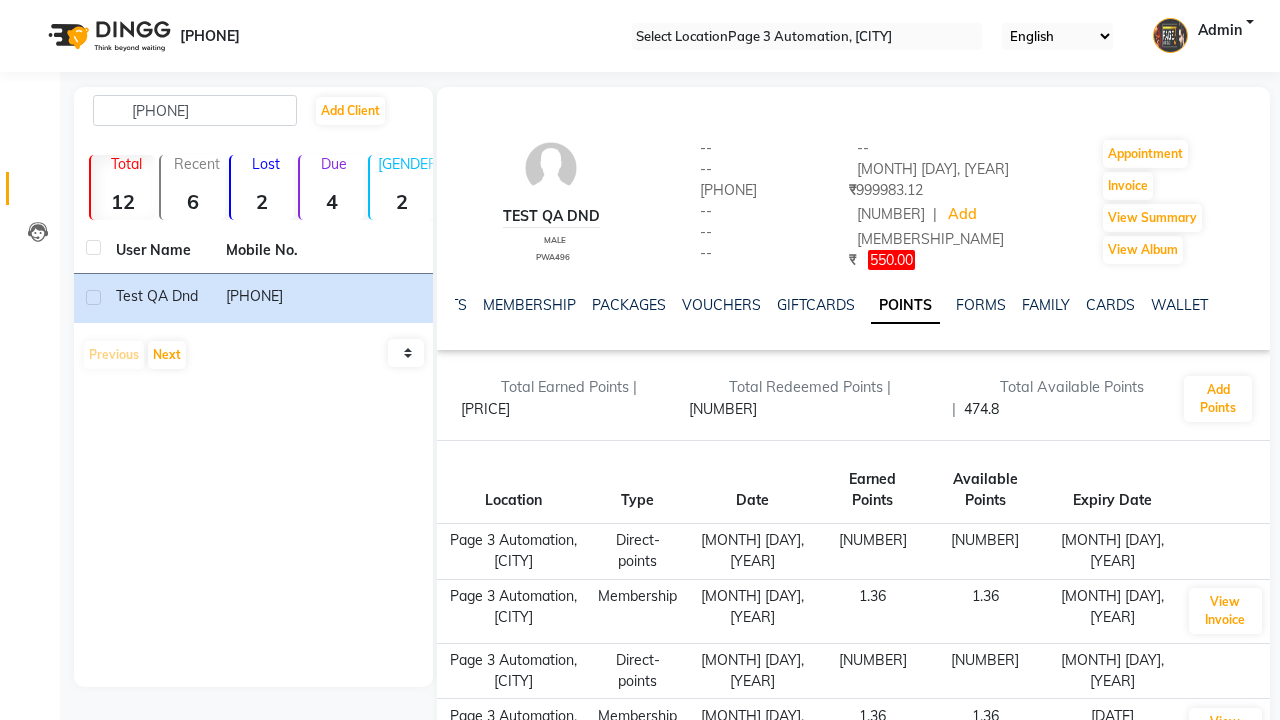 click on "Successfully inserted record." at bounding box center [640, 946] 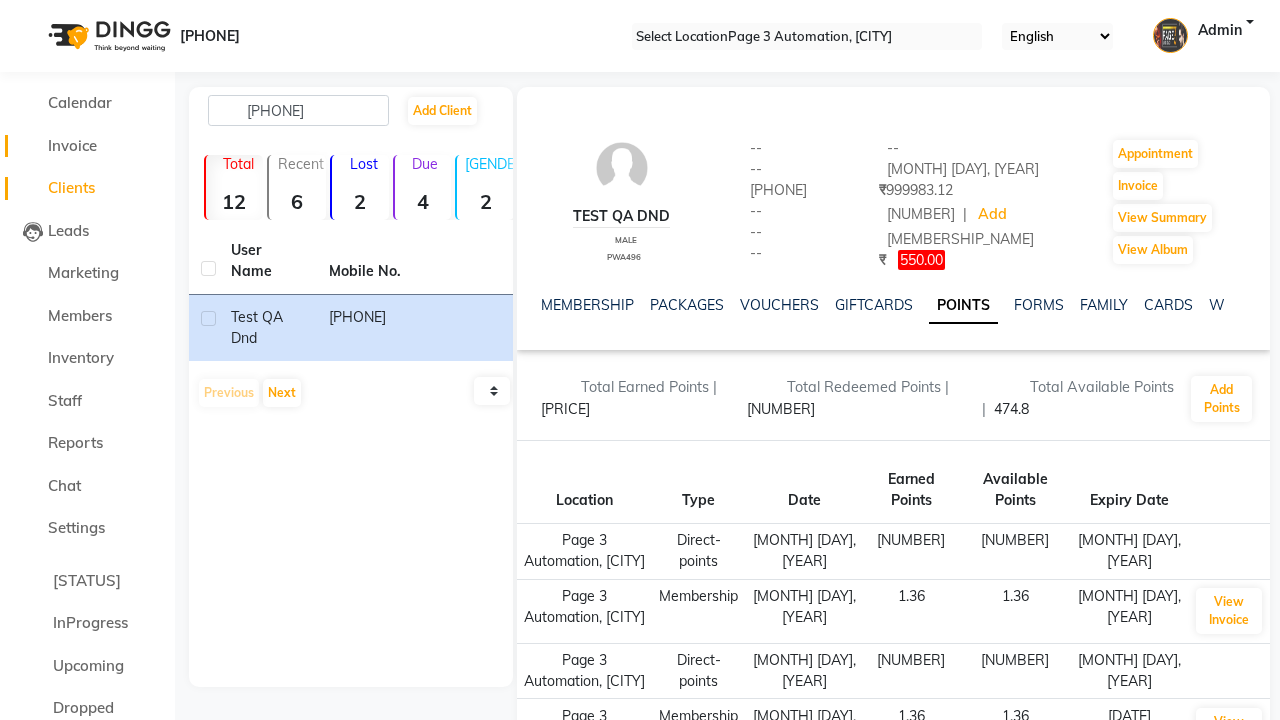 click on "Invoice" at bounding box center [72, 145] 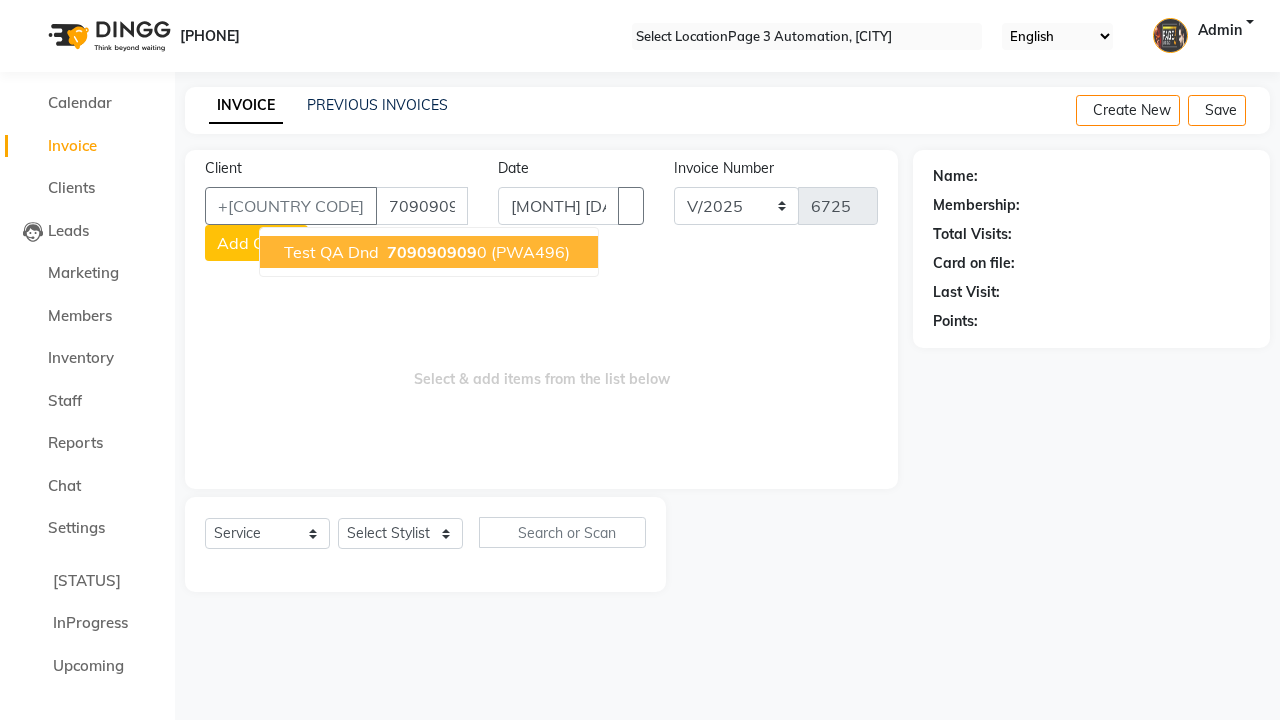 click on "709090909" at bounding box center (432, 252) 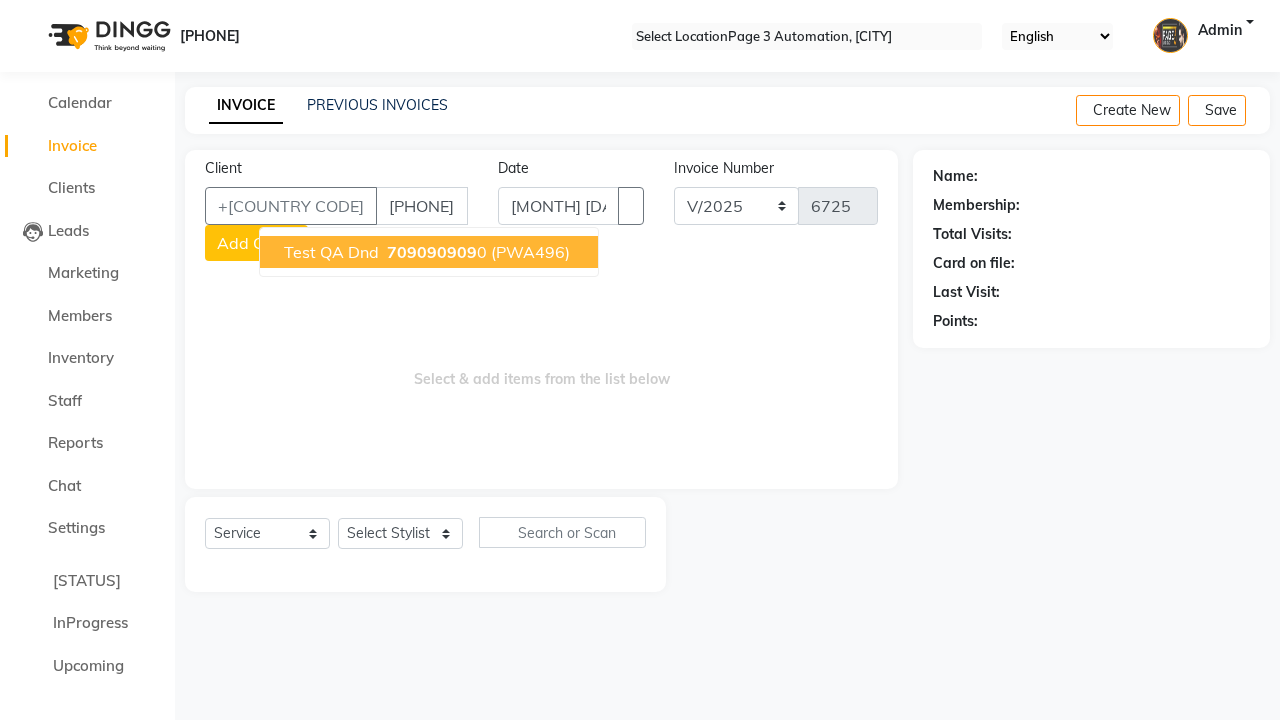 type on "[PHONE]" 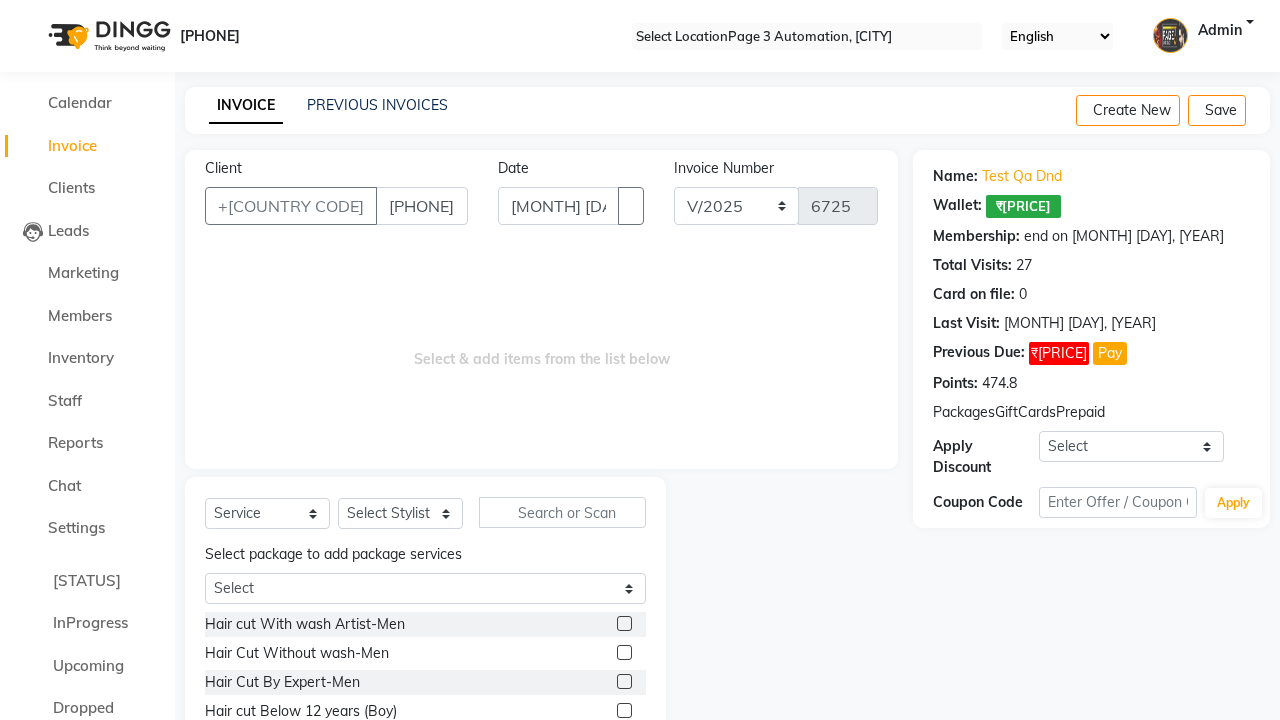 click at bounding box center (624, 652) 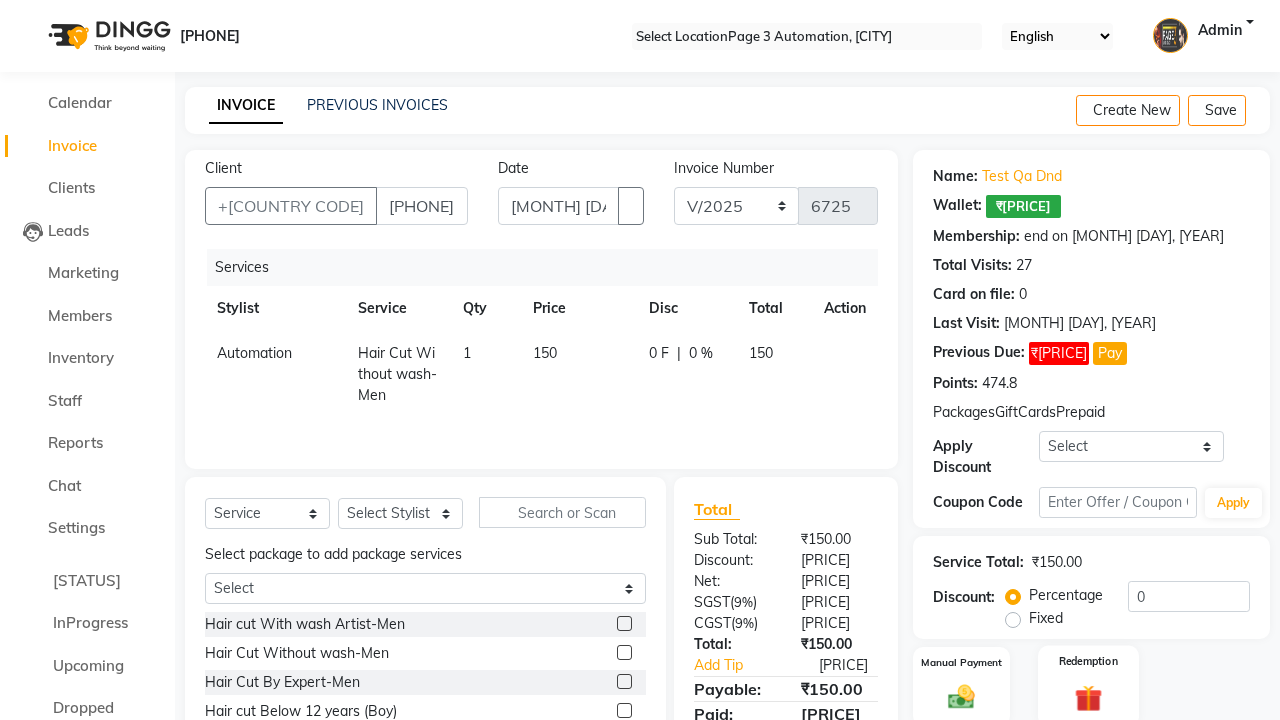 click at bounding box center (961, 697) 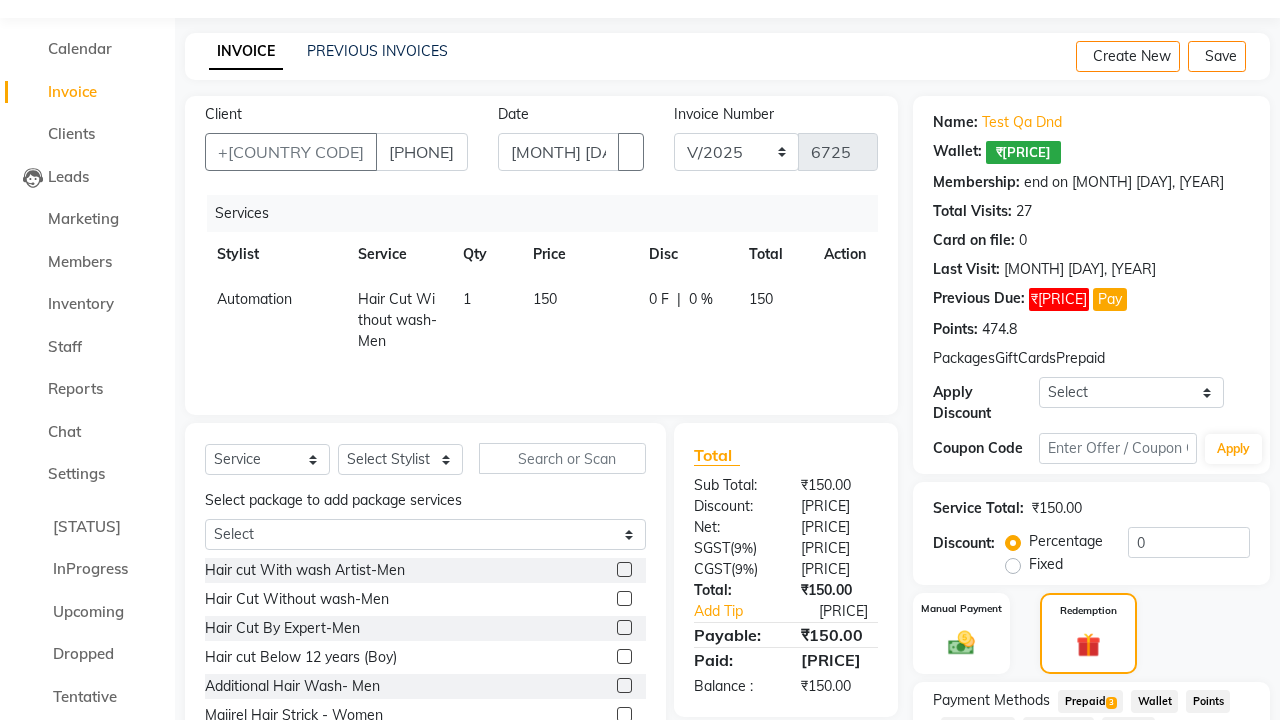 click on "Points" at bounding box center [1090, 701] 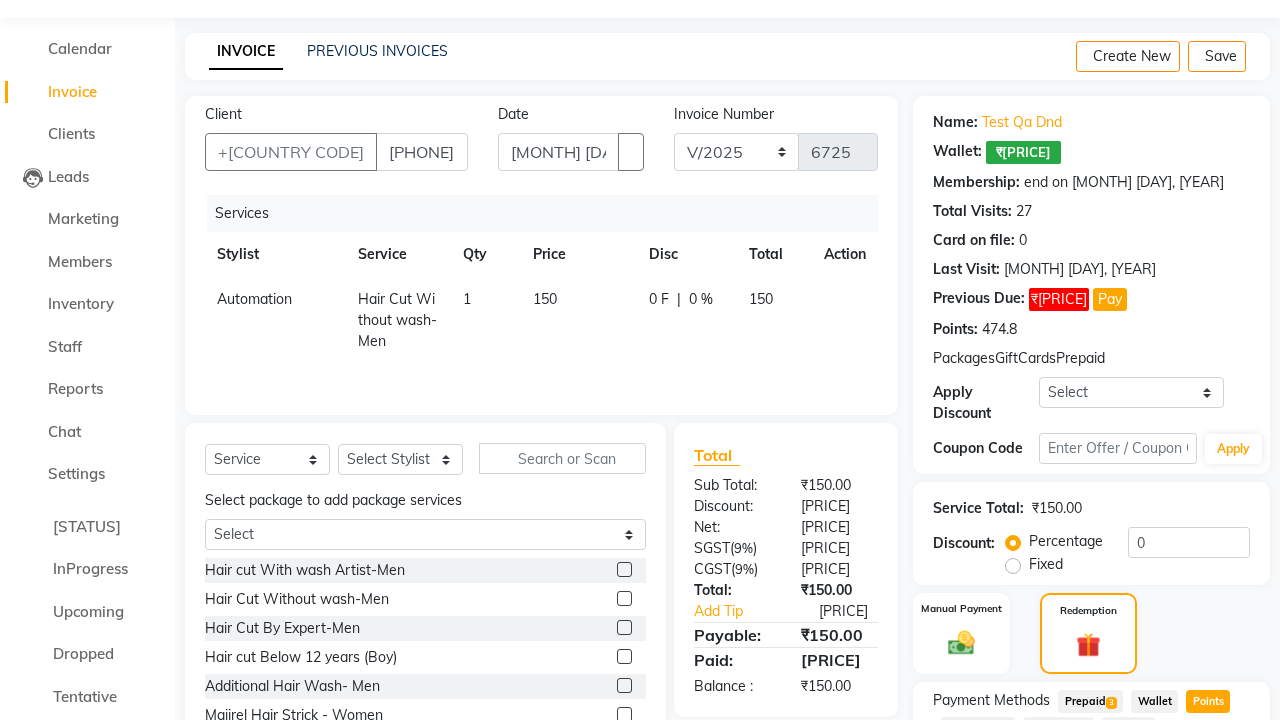 scroll, scrollTop: 73, scrollLeft: 0, axis: vertical 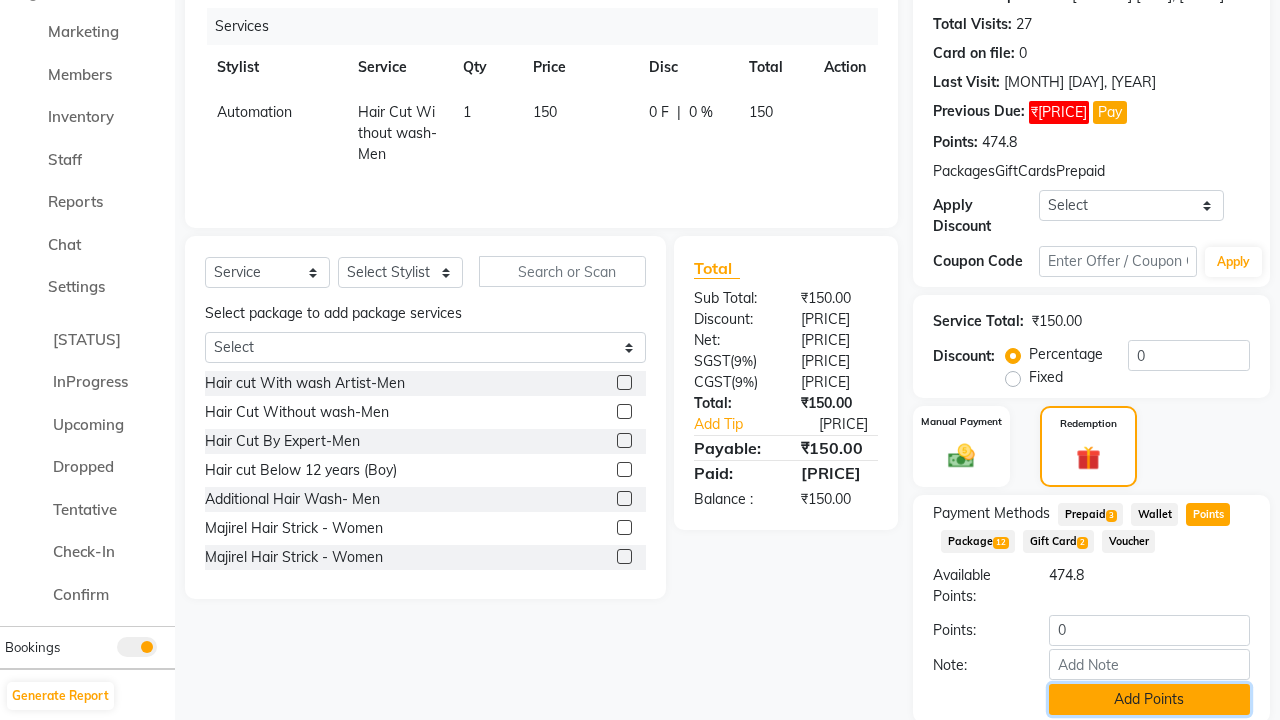 click on "Add Points" at bounding box center (1149, 699) 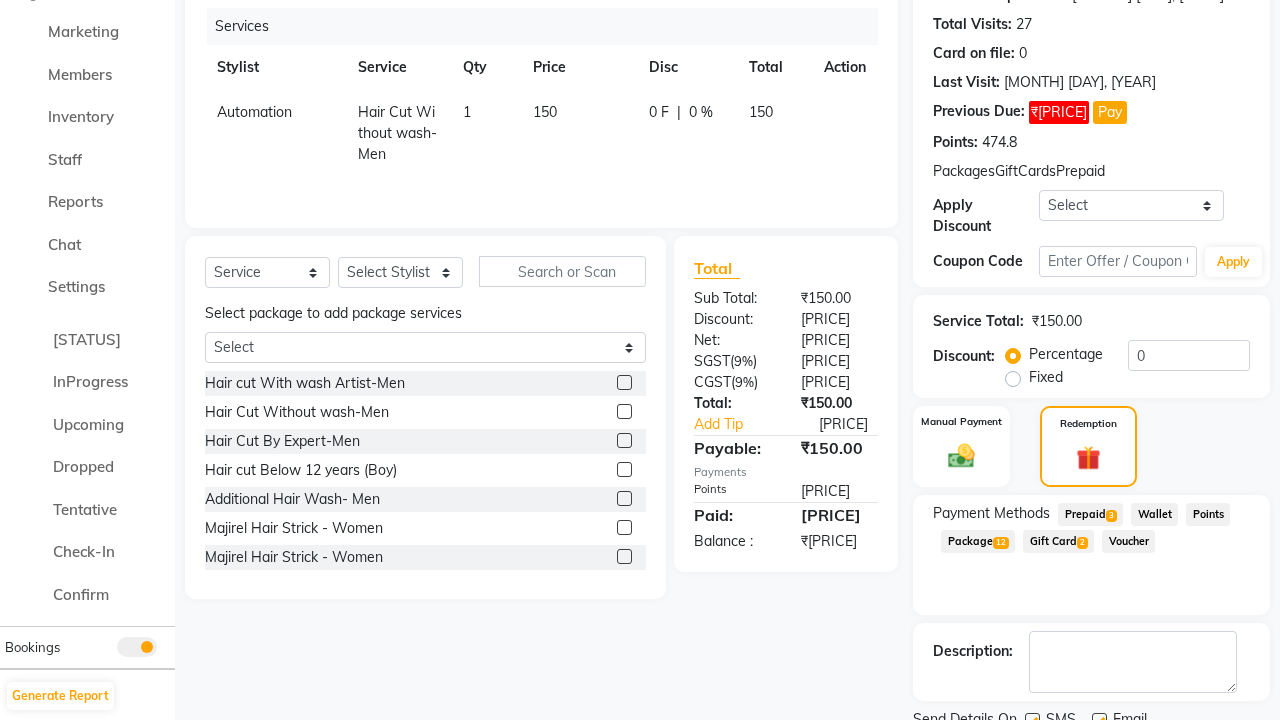 scroll, scrollTop: 320, scrollLeft: 0, axis: vertical 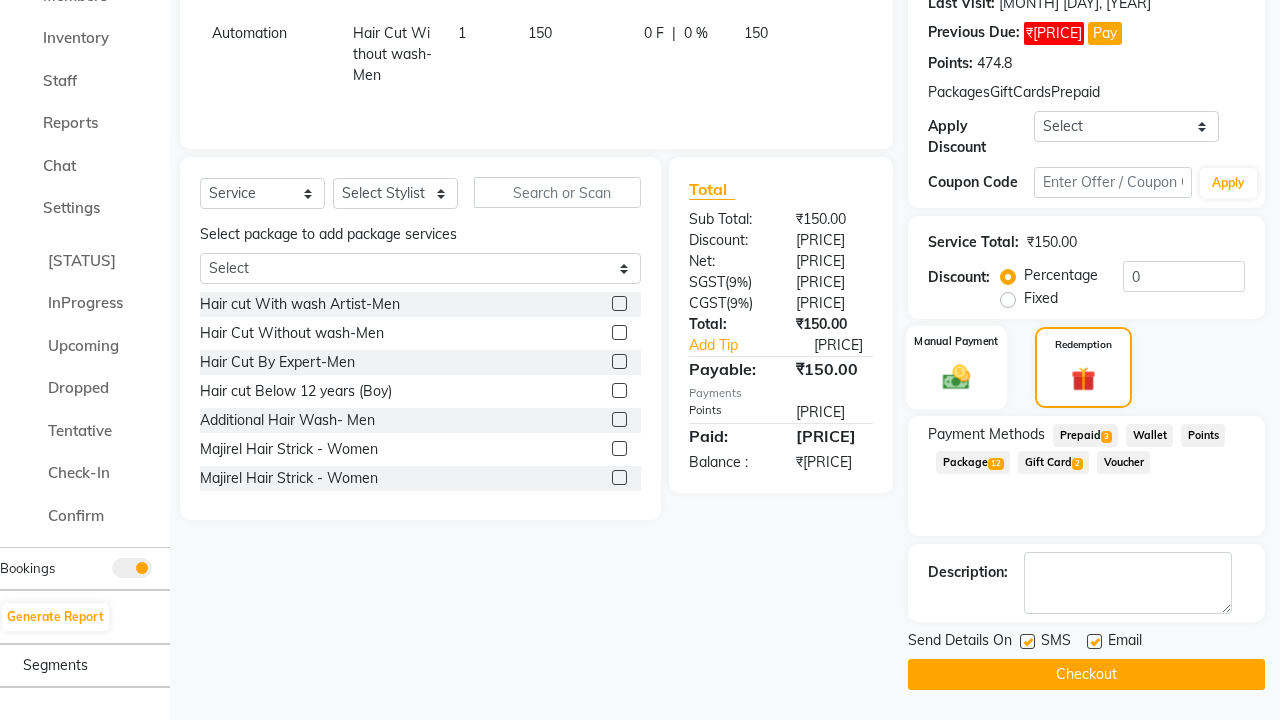 click at bounding box center [957, 376] 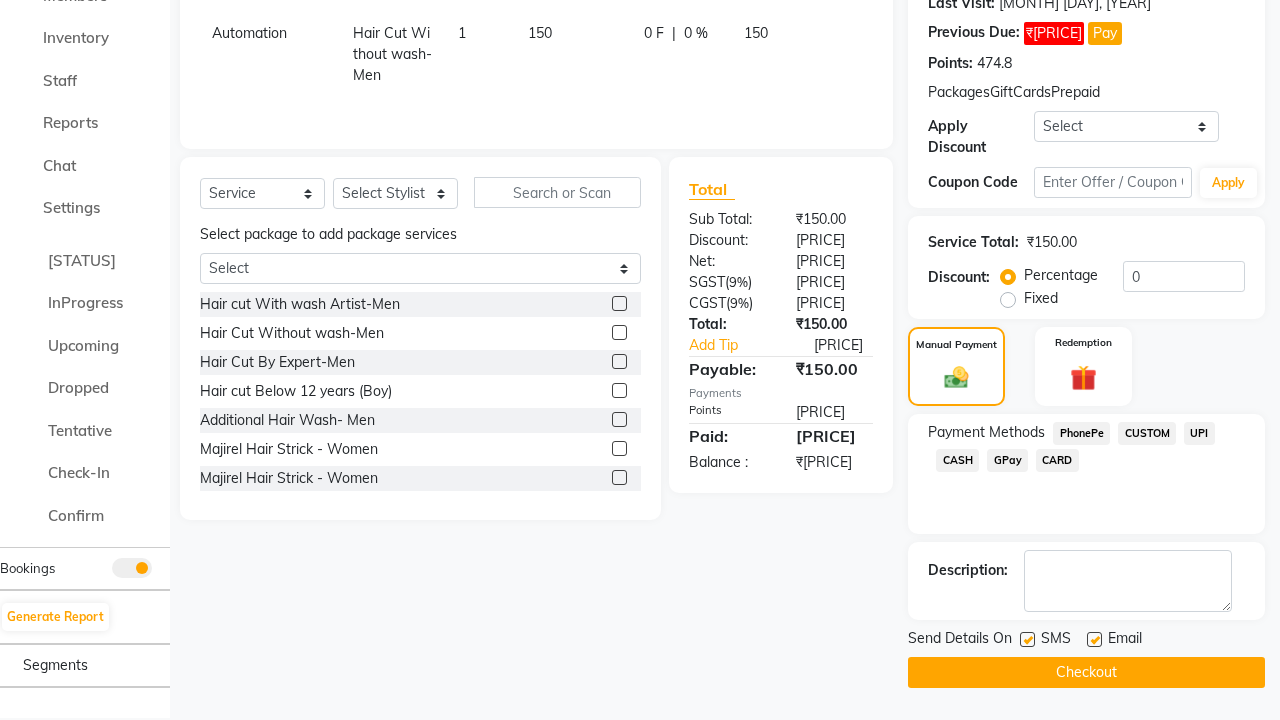 click on "PhonePe" at bounding box center [1081, 433] 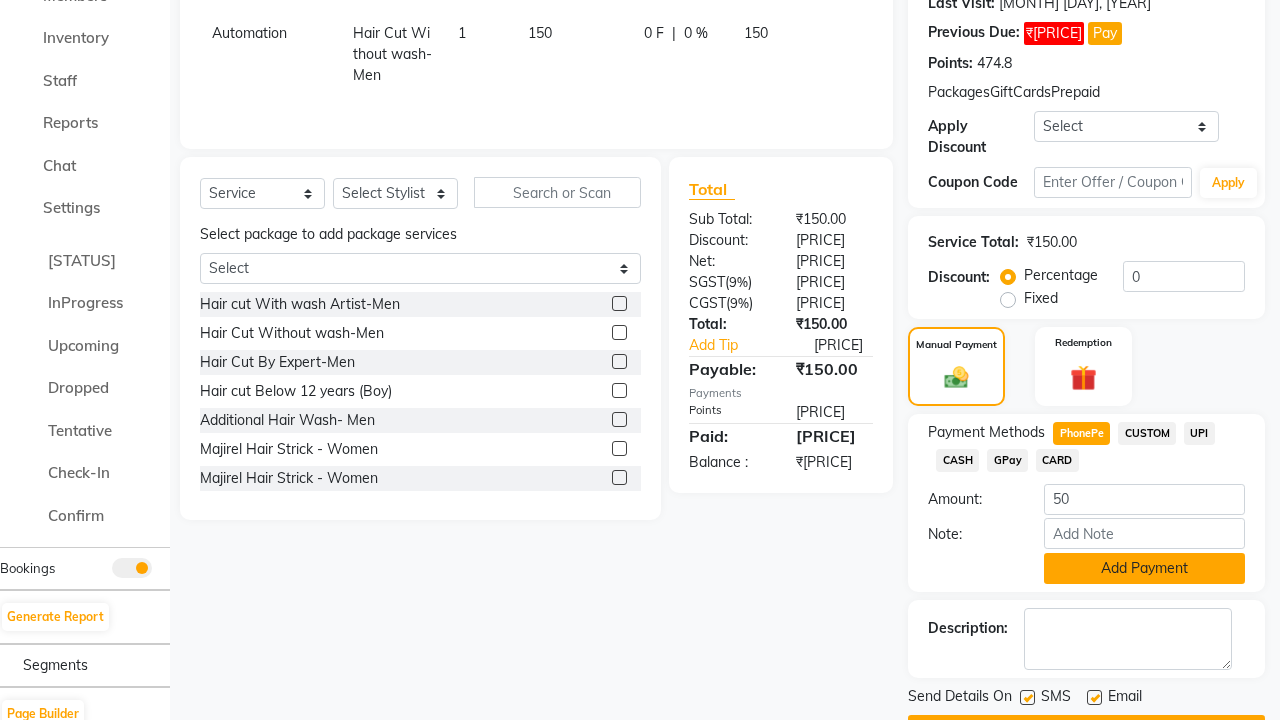 click on "Add Payment" at bounding box center [1144, 568] 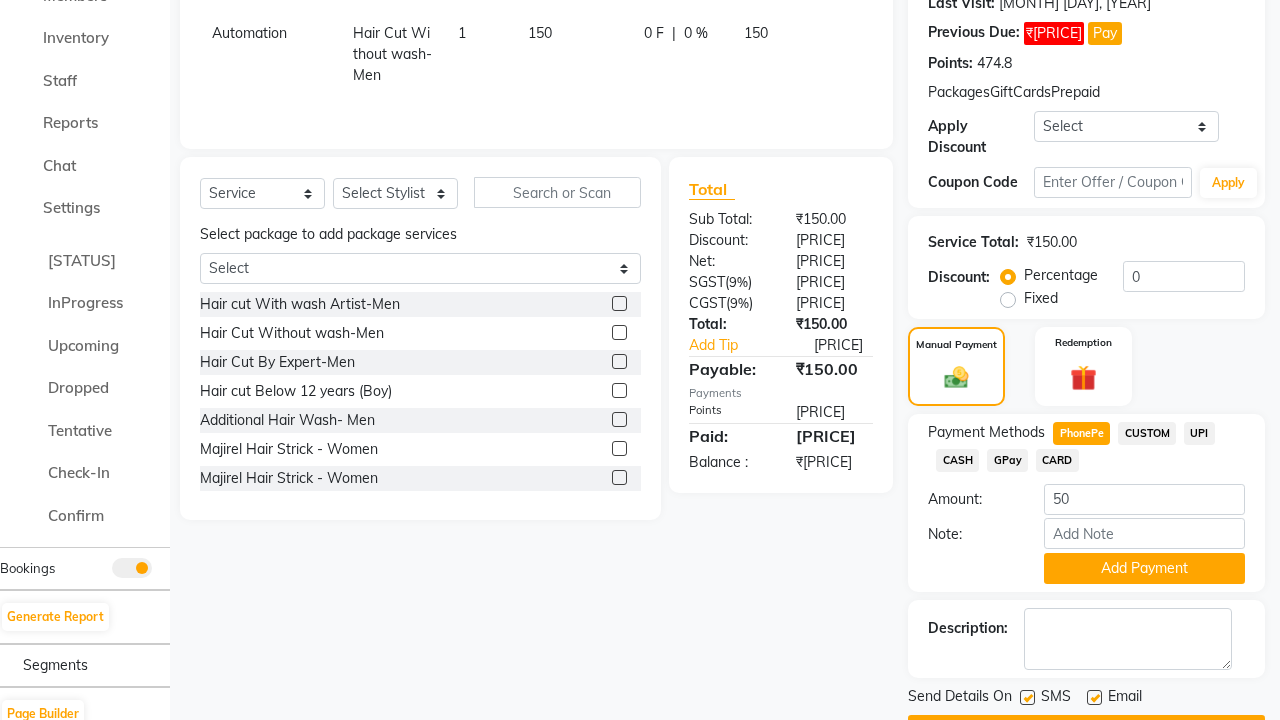 click at bounding box center (1027, 697) 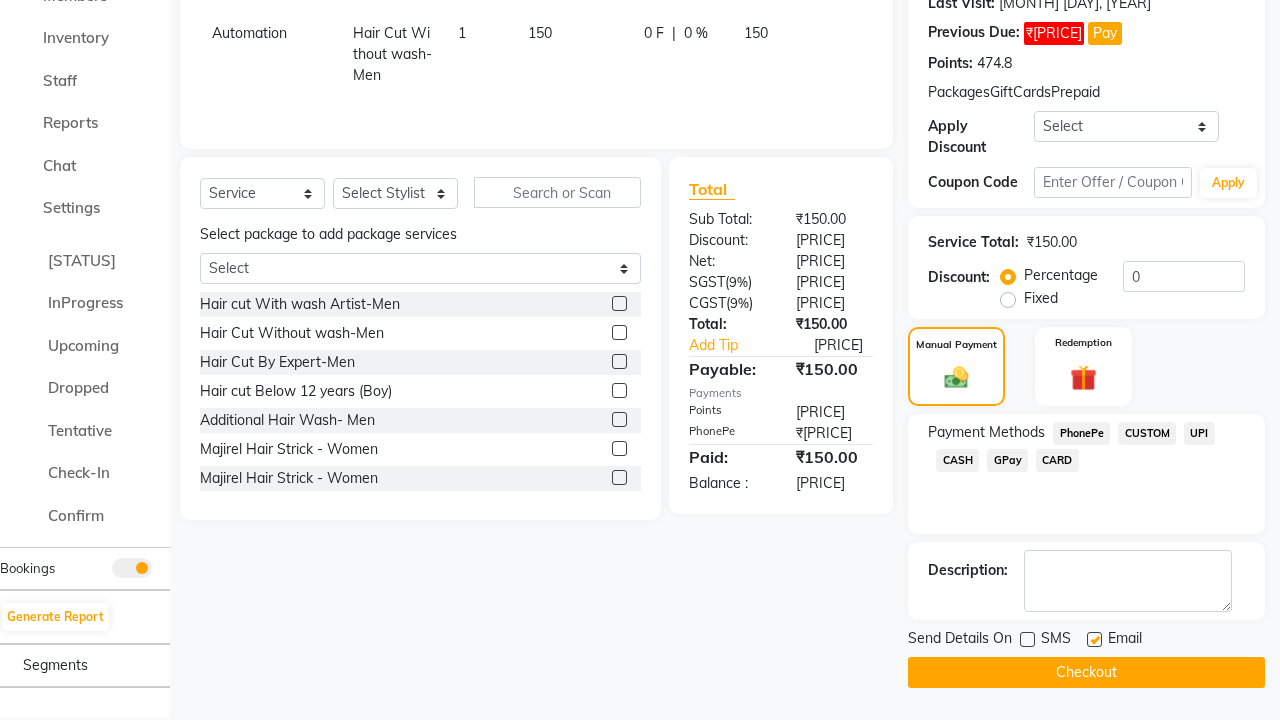 click at bounding box center (1094, 639) 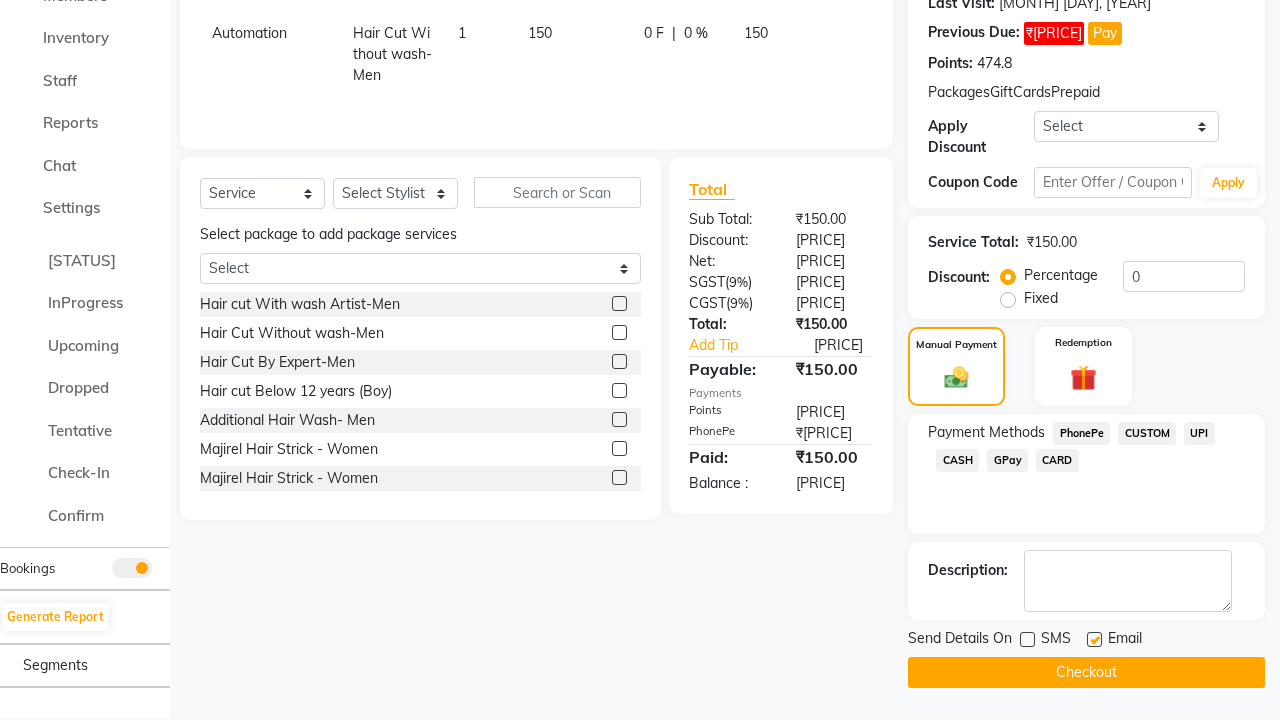 click at bounding box center (1093, 640) 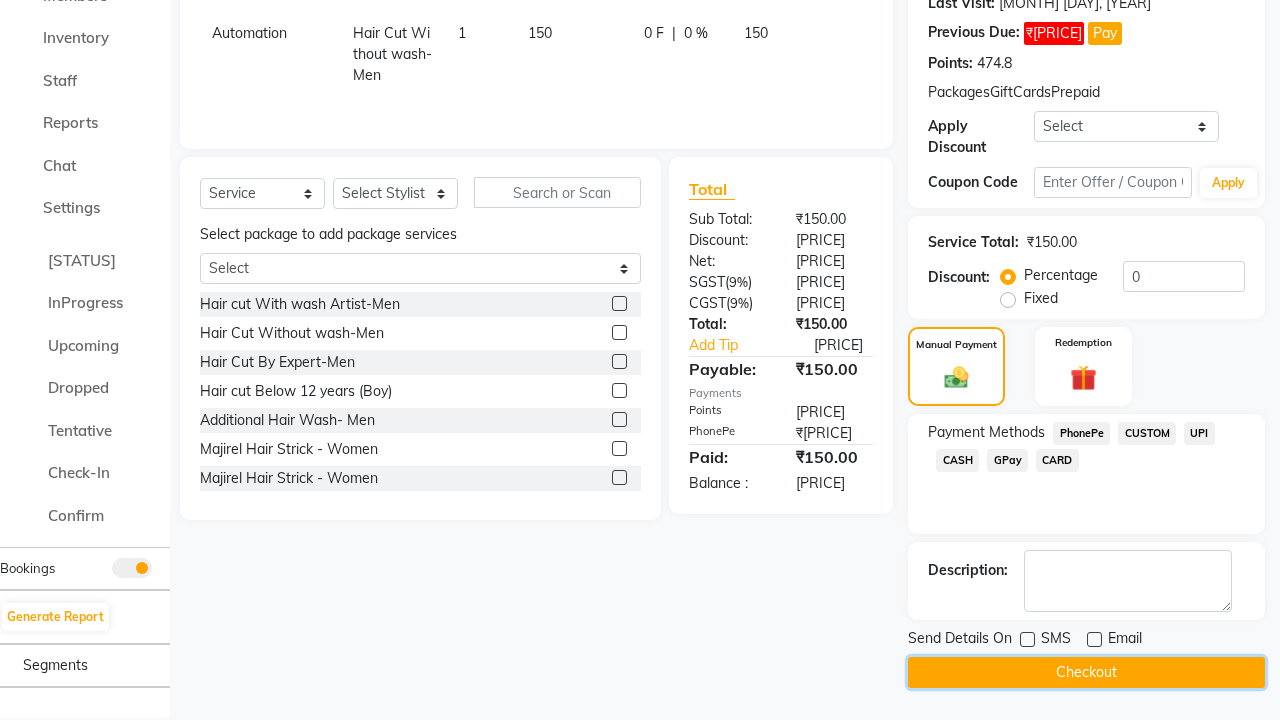 click on "Checkout" at bounding box center (1086, 672) 